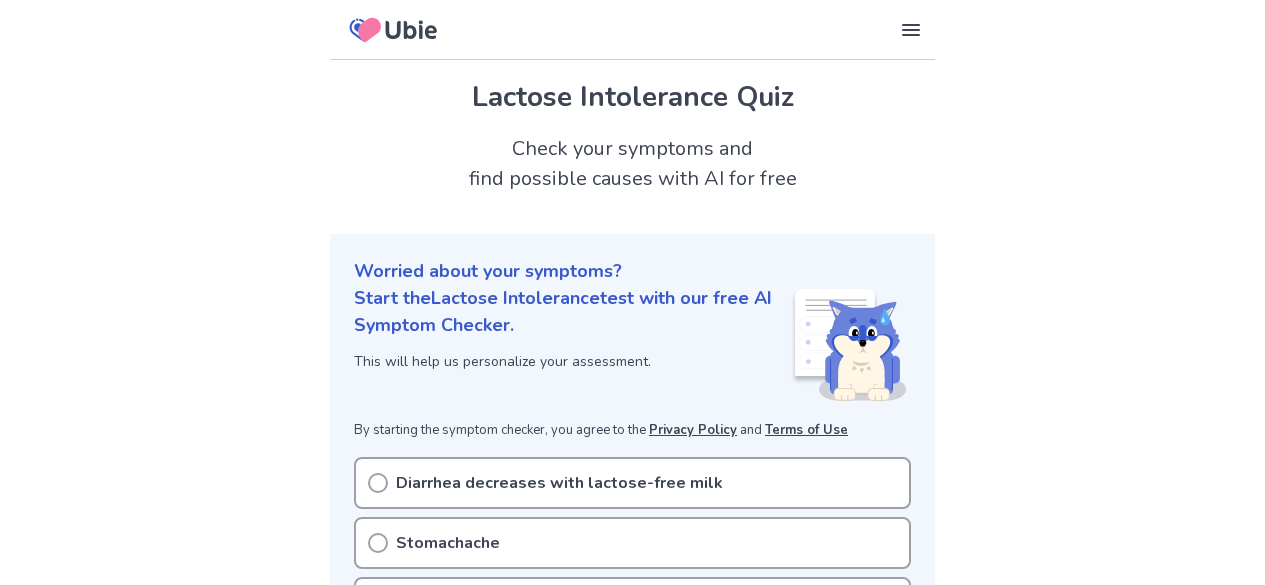 scroll, scrollTop: 350, scrollLeft: 0, axis: vertical 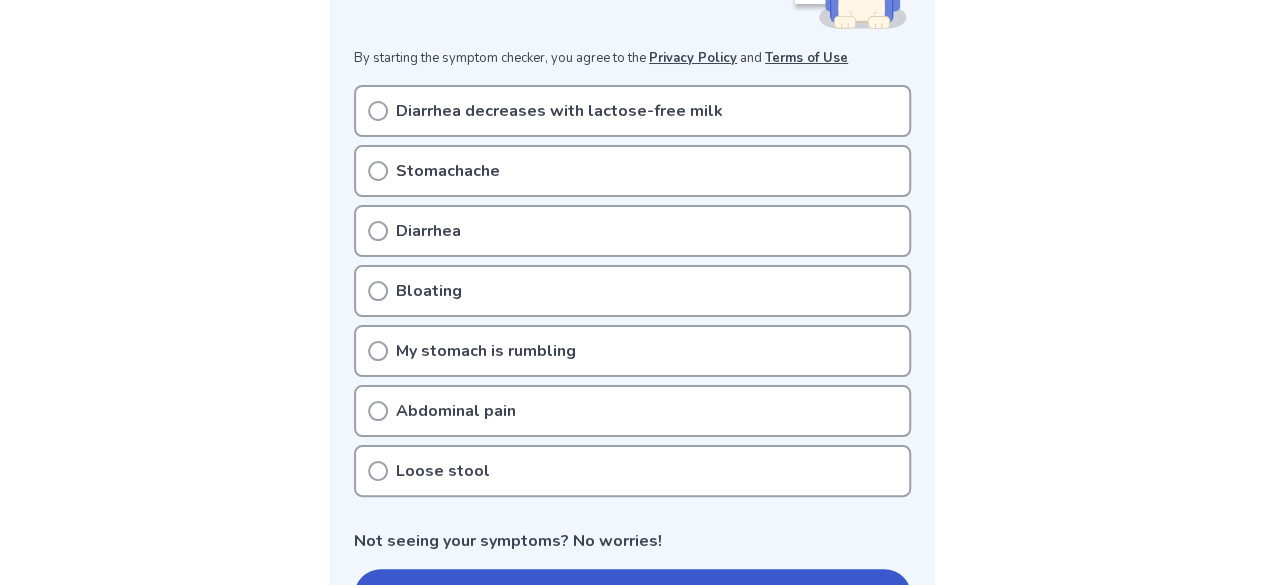 click on "Stomachache" at bounding box center (632, 171) 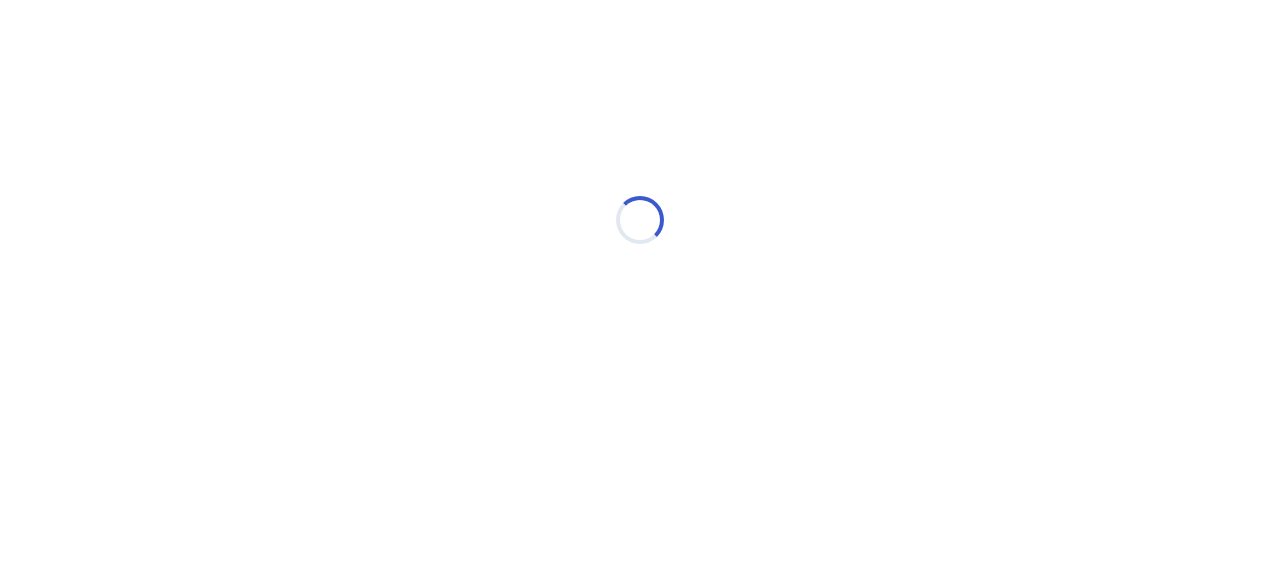 scroll, scrollTop: 0, scrollLeft: 0, axis: both 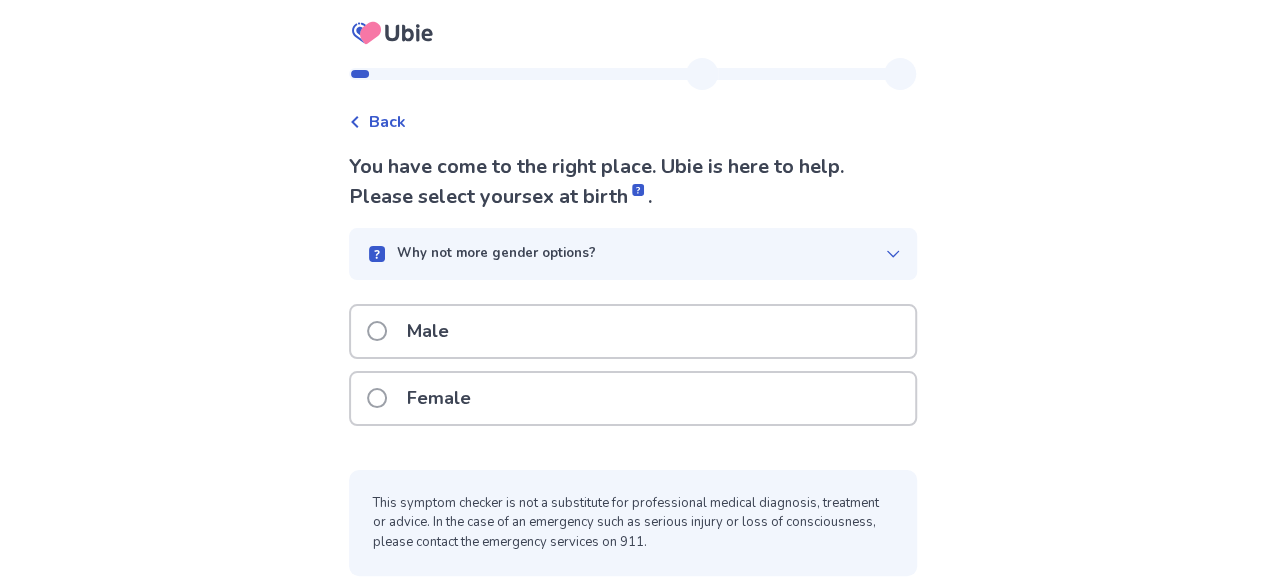 click on "Female" at bounding box center (439, 398) 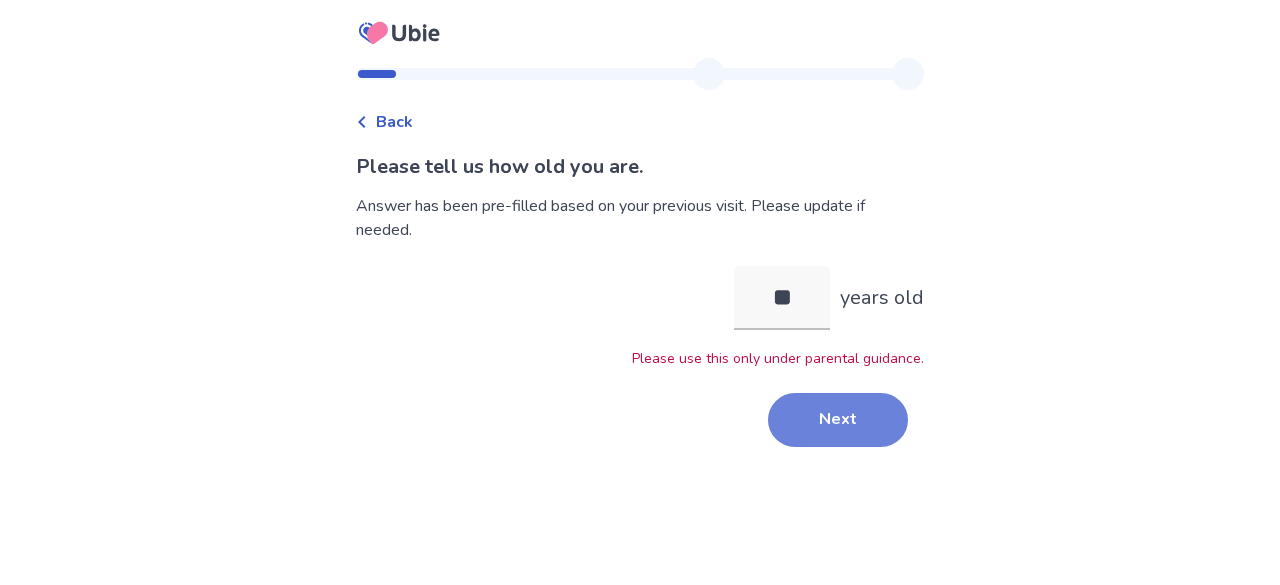 click on "Next" at bounding box center (838, 420) 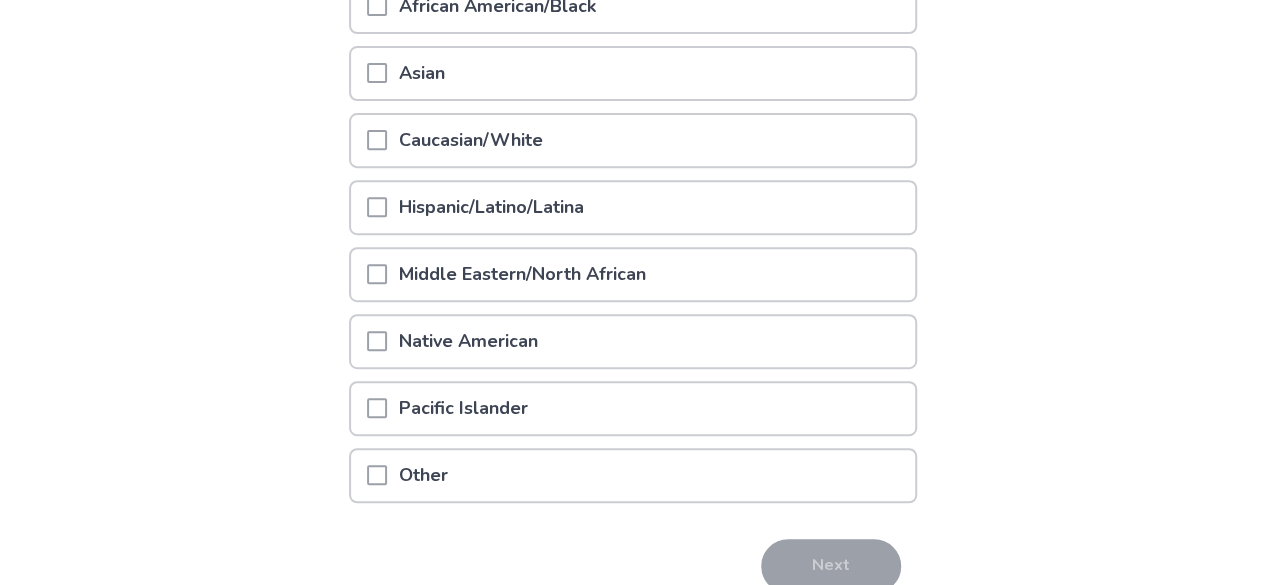 scroll, scrollTop: 225, scrollLeft: 0, axis: vertical 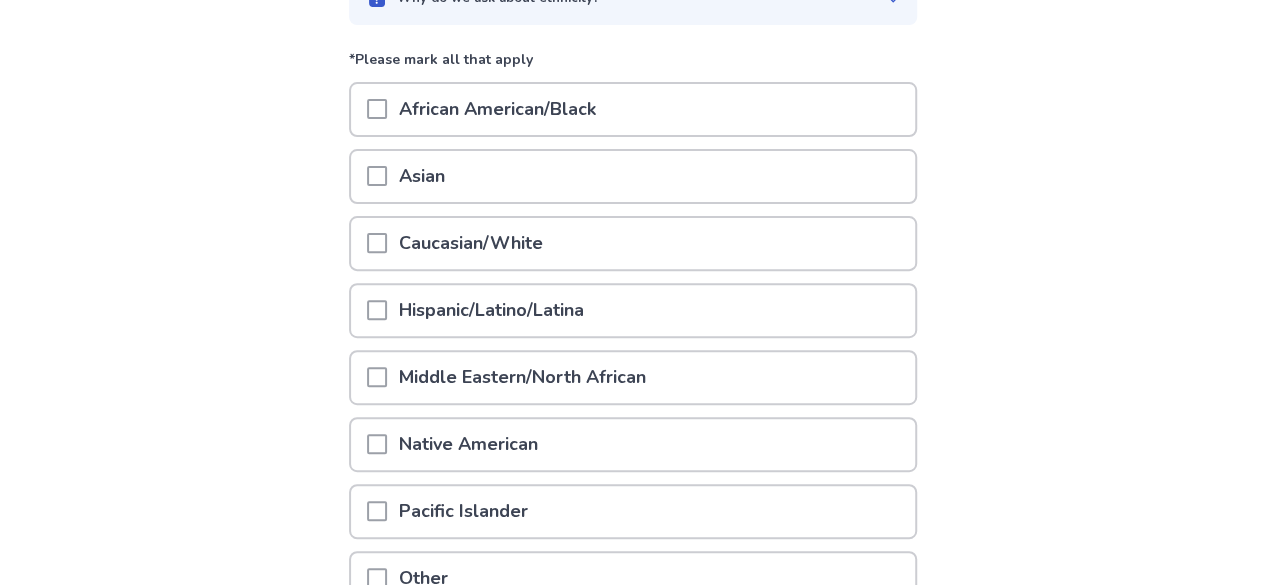 click on "African American/Black" at bounding box center (497, 109) 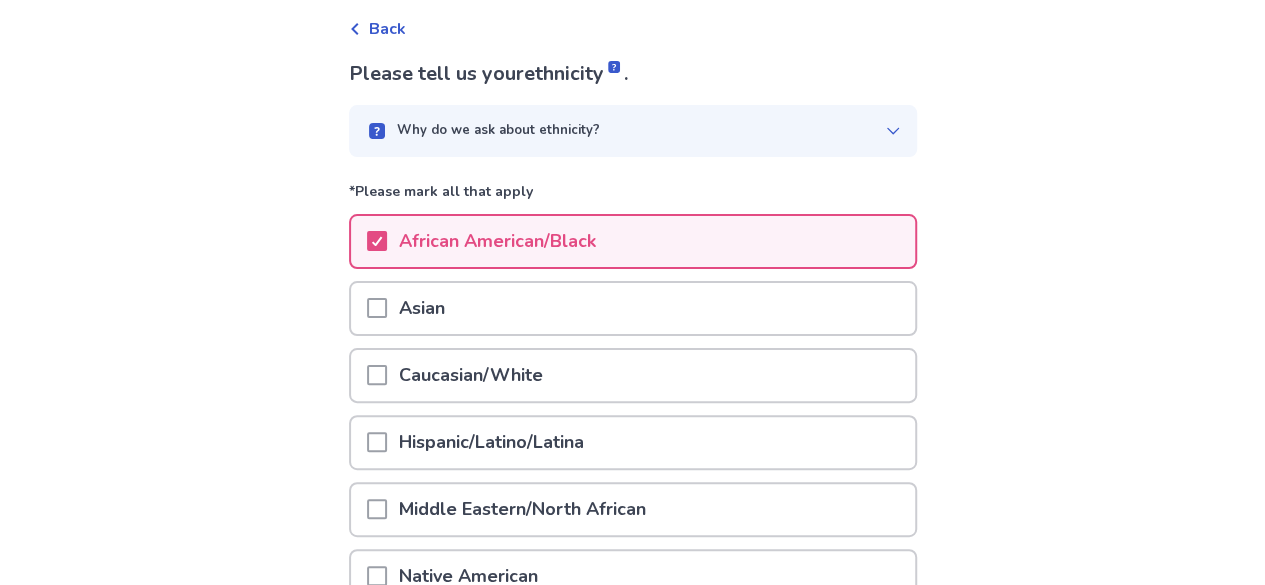 scroll, scrollTop: 92, scrollLeft: 0, axis: vertical 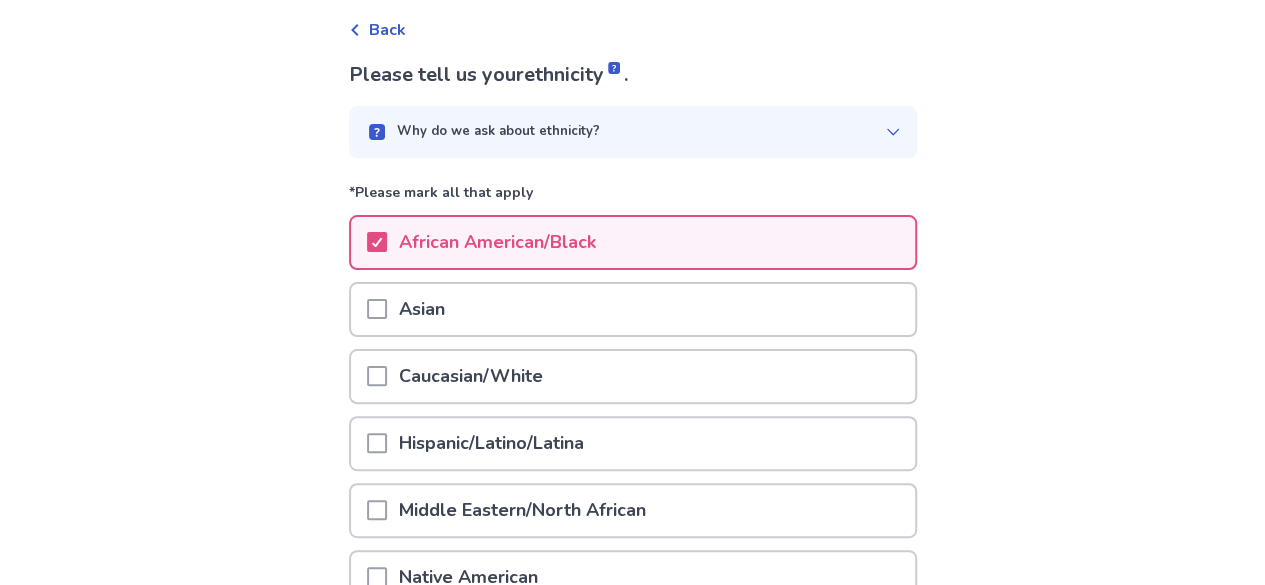 click on "Why do we ask about ethnicity?" at bounding box center [625, 132] 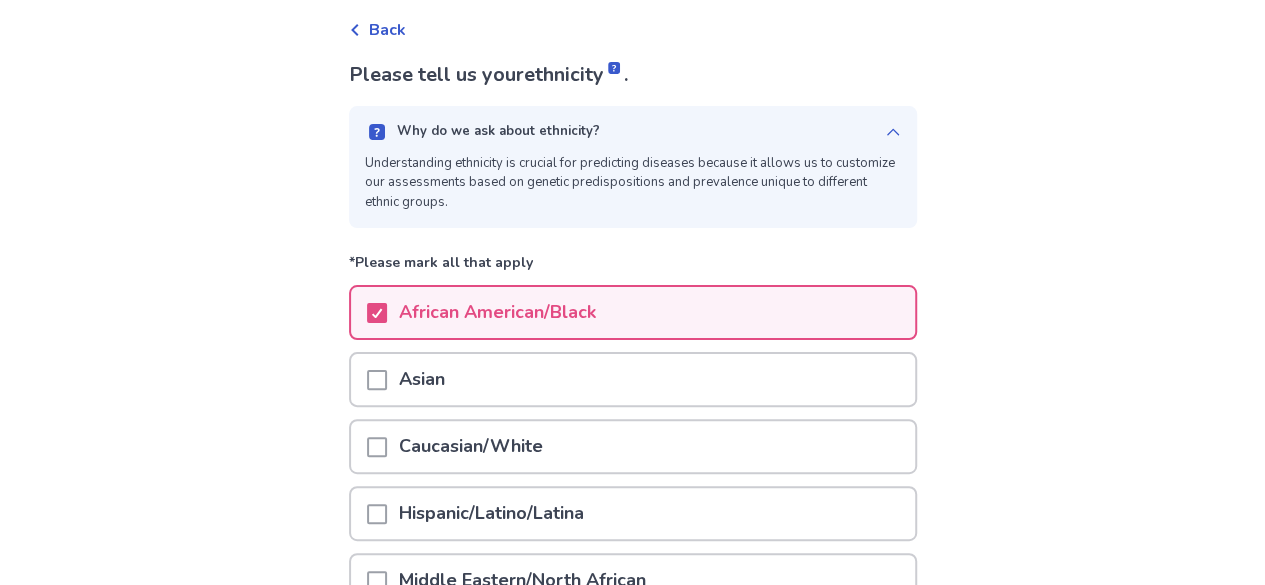 click on "Why do we ask about ethnicity?" at bounding box center [625, 132] 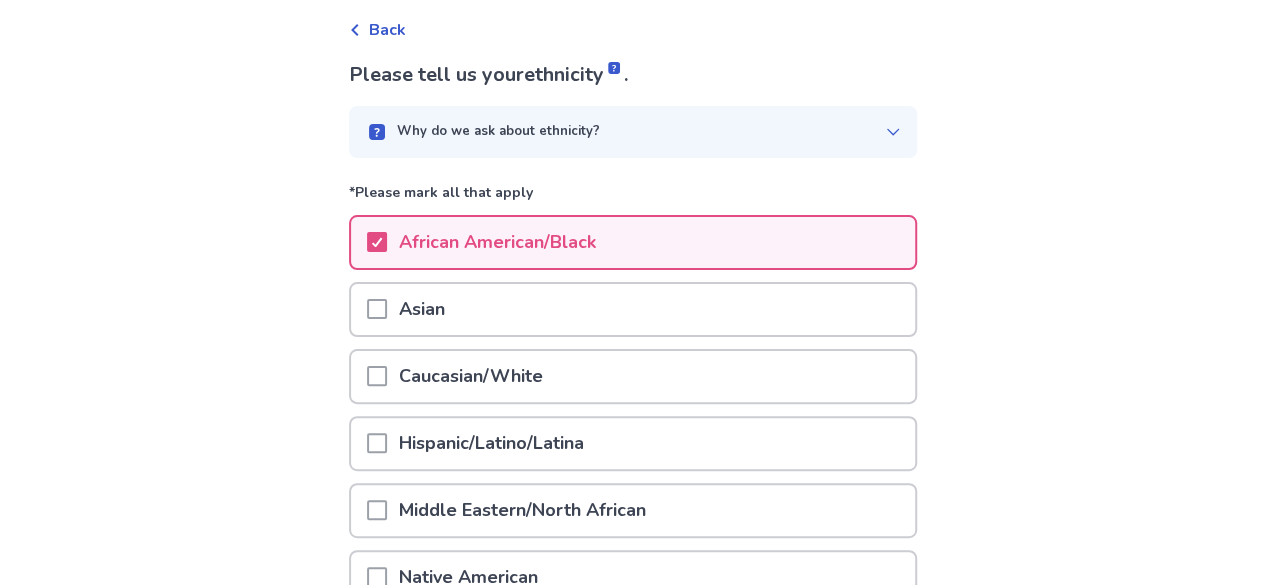 click on "Why do we ask about ethnicity?" at bounding box center (625, 132) 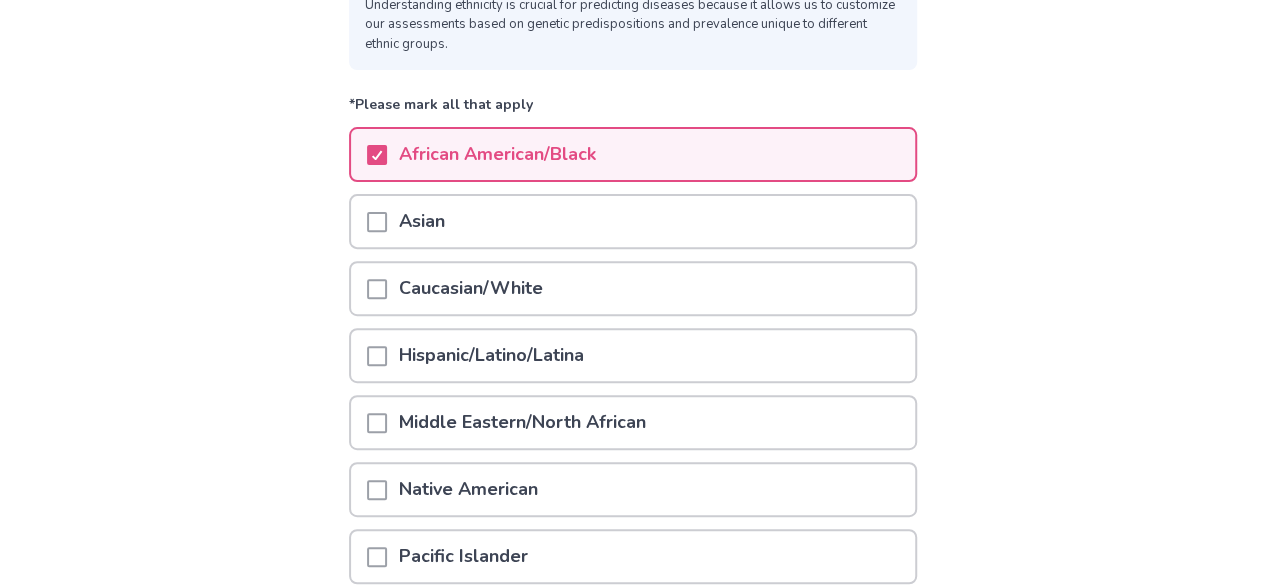 click on "Back Please tell us your  ethnicity . Why do we ask about ethnicity?   Understanding ethnicity is crucial for predicting diseases because it allows us to customize our assessments based on genetic predispositions and prevalence unique to different ethnic groups. *Please mark all that apply African American/Black Asian Caucasian/White Hispanic/Latino/Latina Middle Eastern/North African Native American Pacific Islander Other Next Feedback Skip this question" at bounding box center (632, 289) 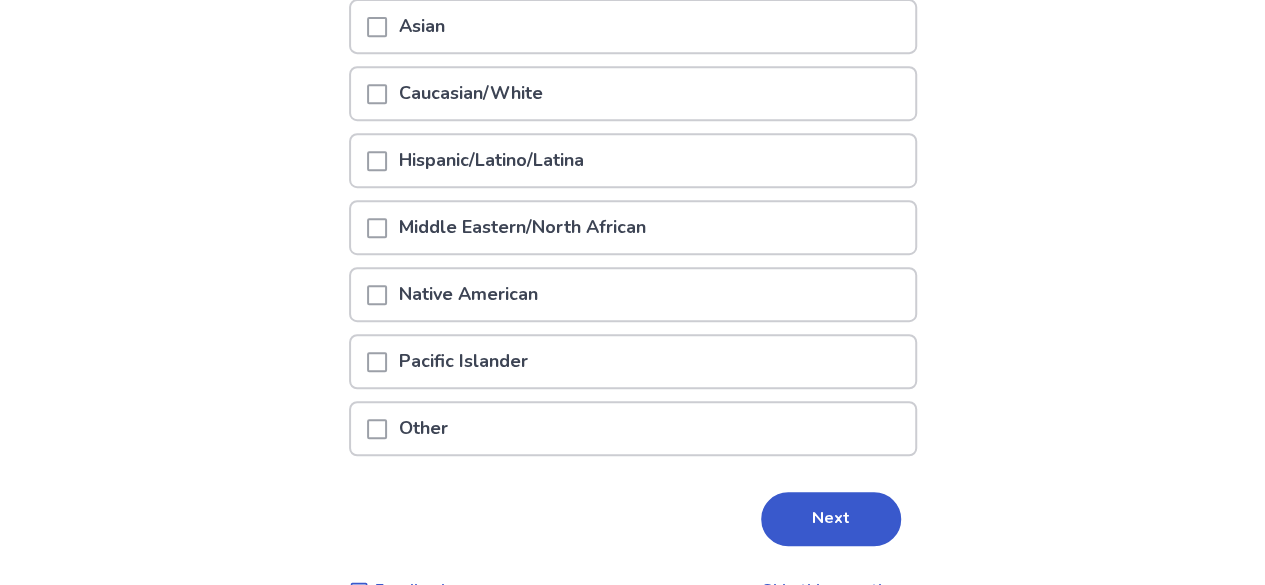 scroll, scrollTop: 448, scrollLeft: 0, axis: vertical 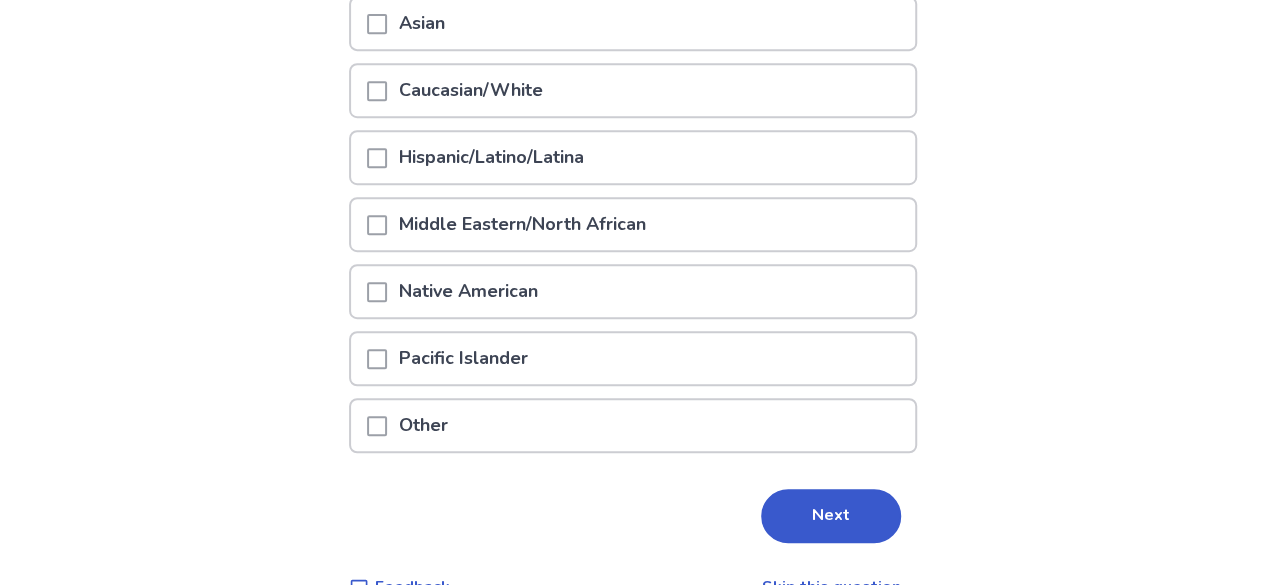 click on "Hispanic/Latino/Latina" at bounding box center [633, 157] 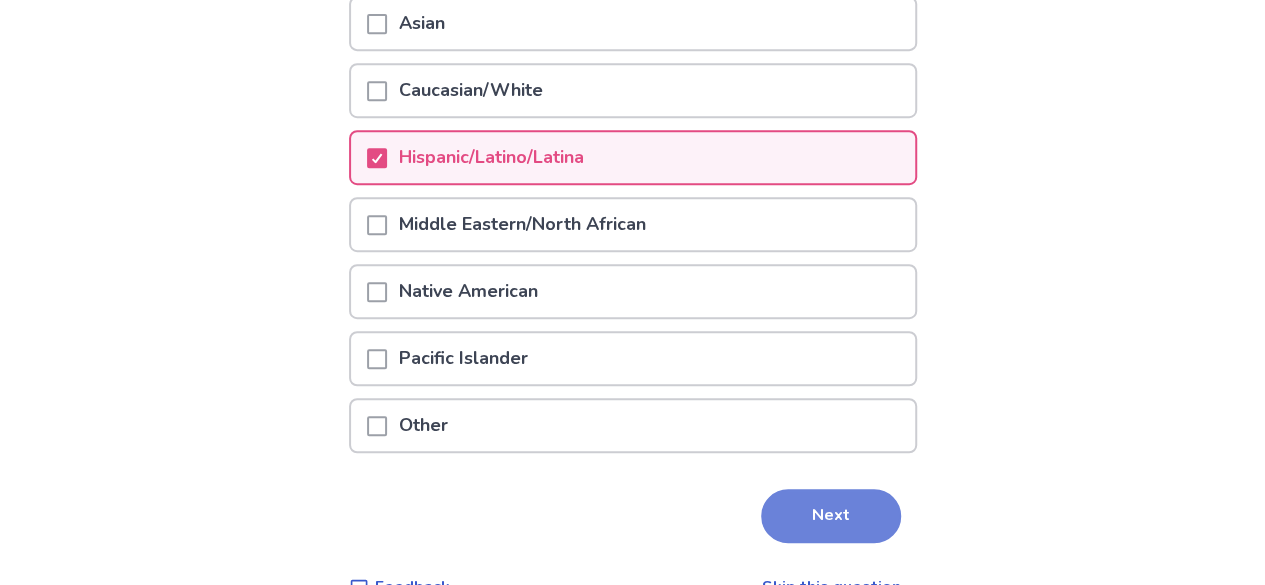 click on "Next" at bounding box center [831, 516] 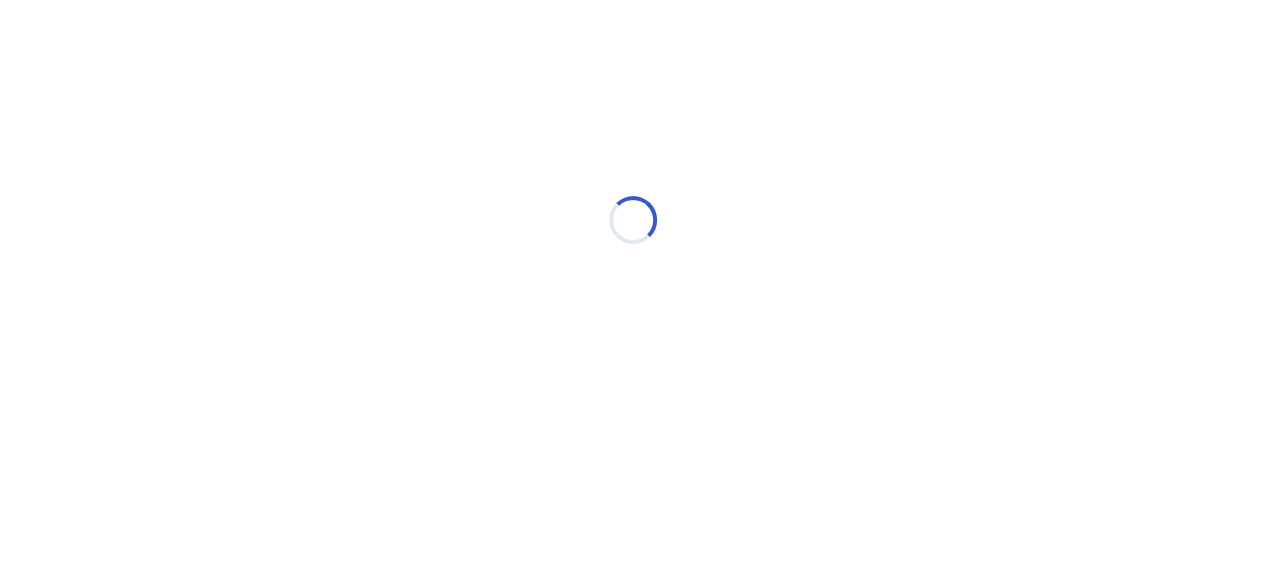 scroll, scrollTop: 0, scrollLeft: 0, axis: both 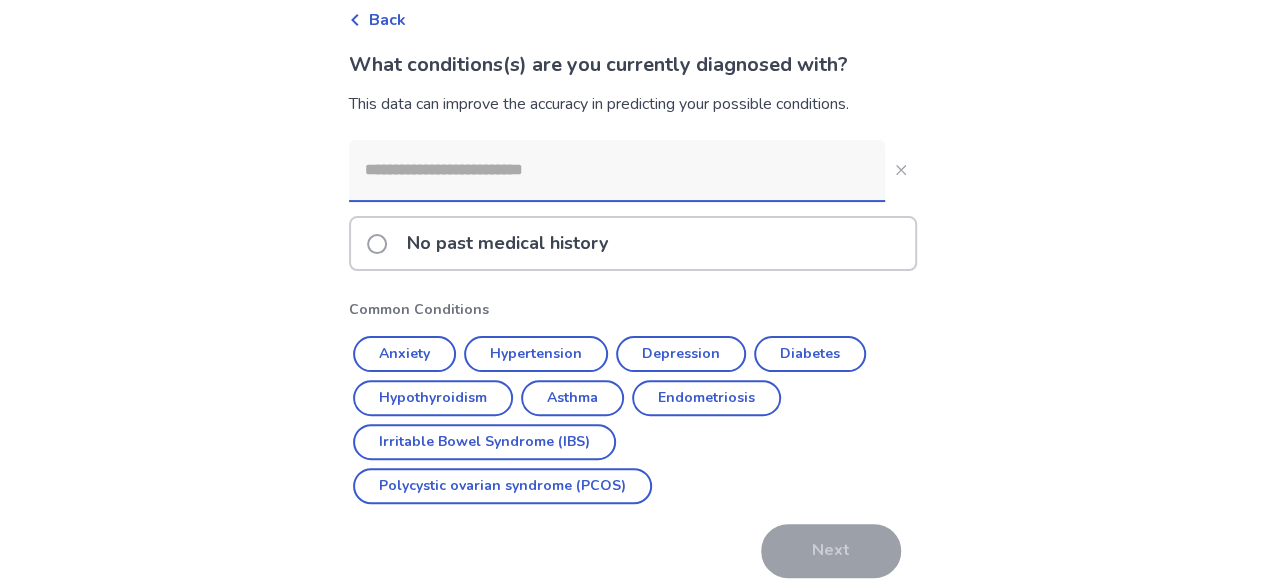 click at bounding box center [617, 170] 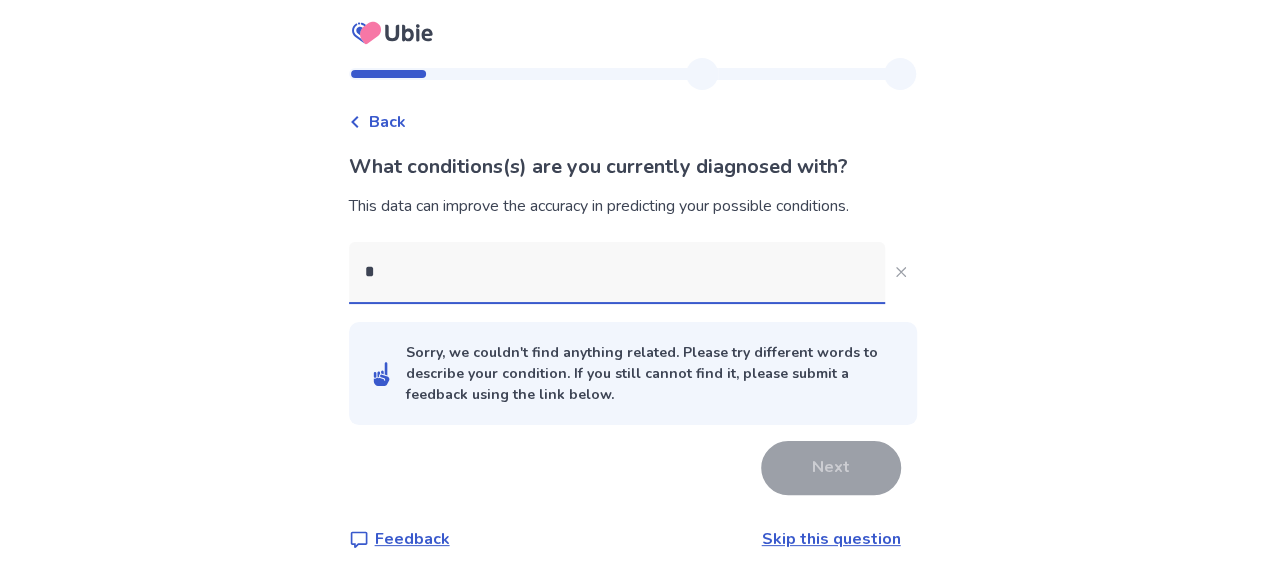 scroll, scrollTop: 0, scrollLeft: 0, axis: both 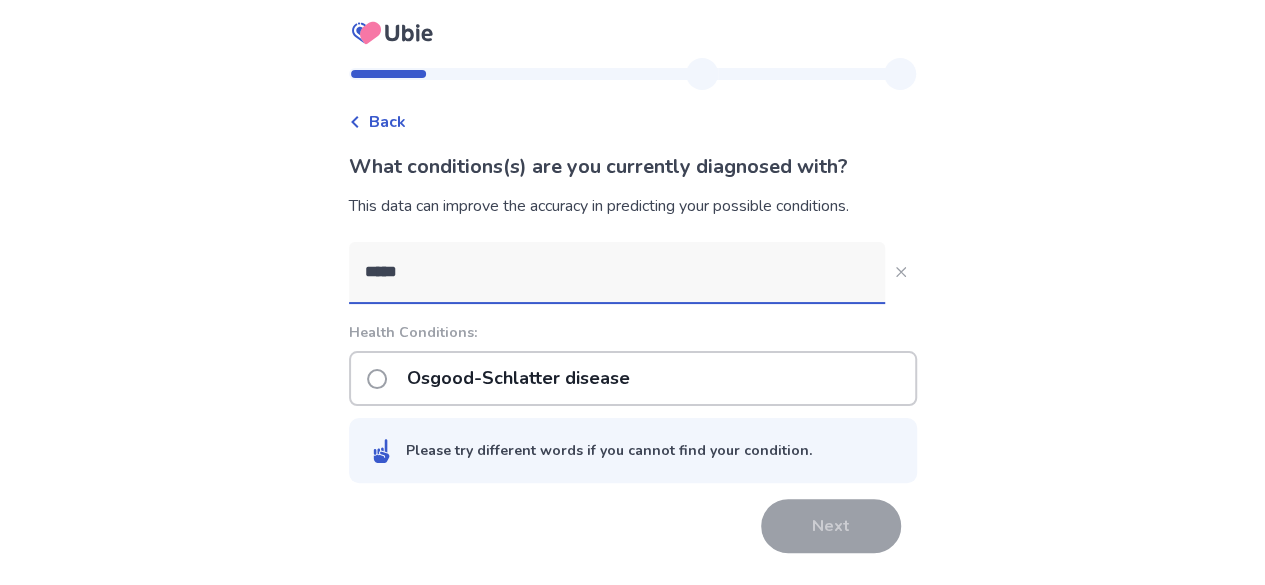type on "*****" 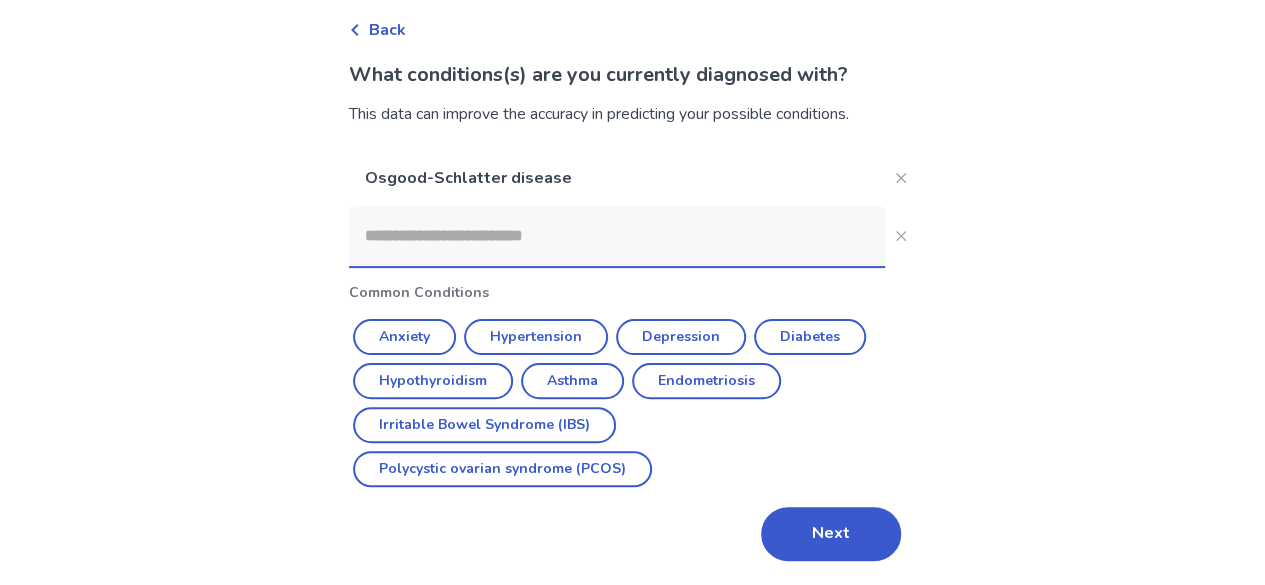scroll, scrollTop: 91, scrollLeft: 0, axis: vertical 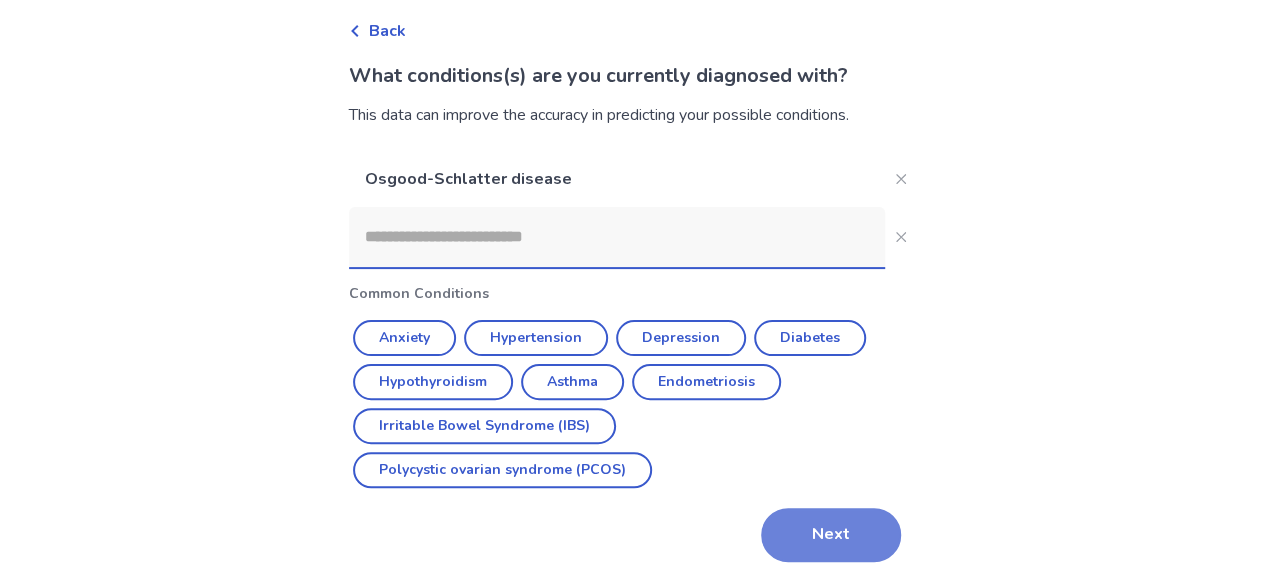 click on "Next" at bounding box center [831, 535] 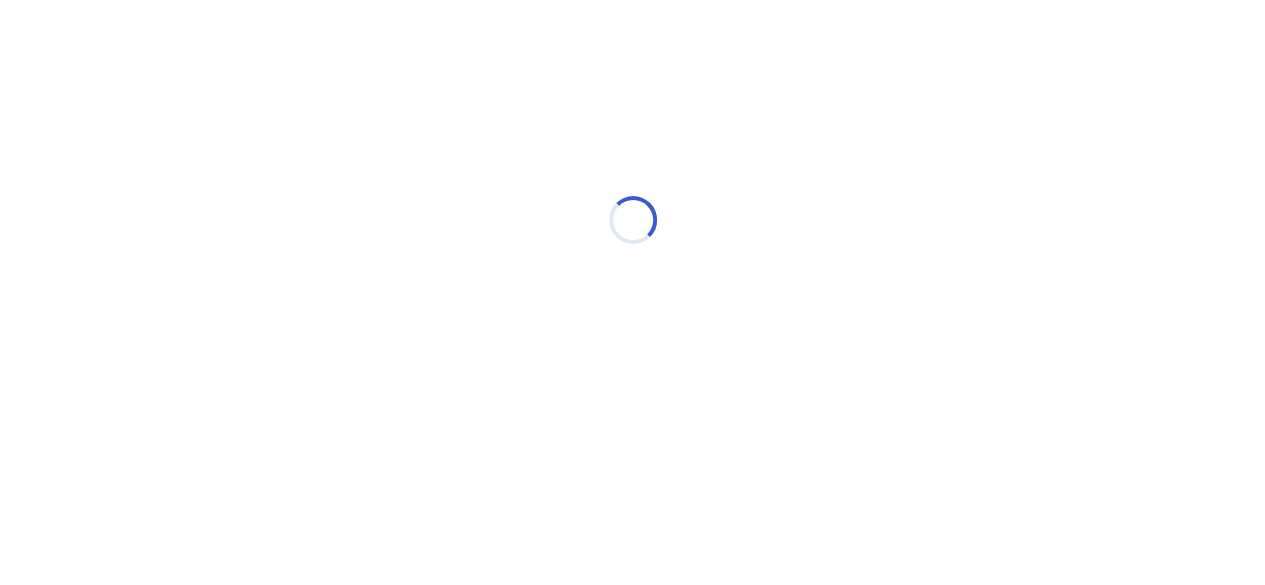 scroll, scrollTop: 0, scrollLeft: 0, axis: both 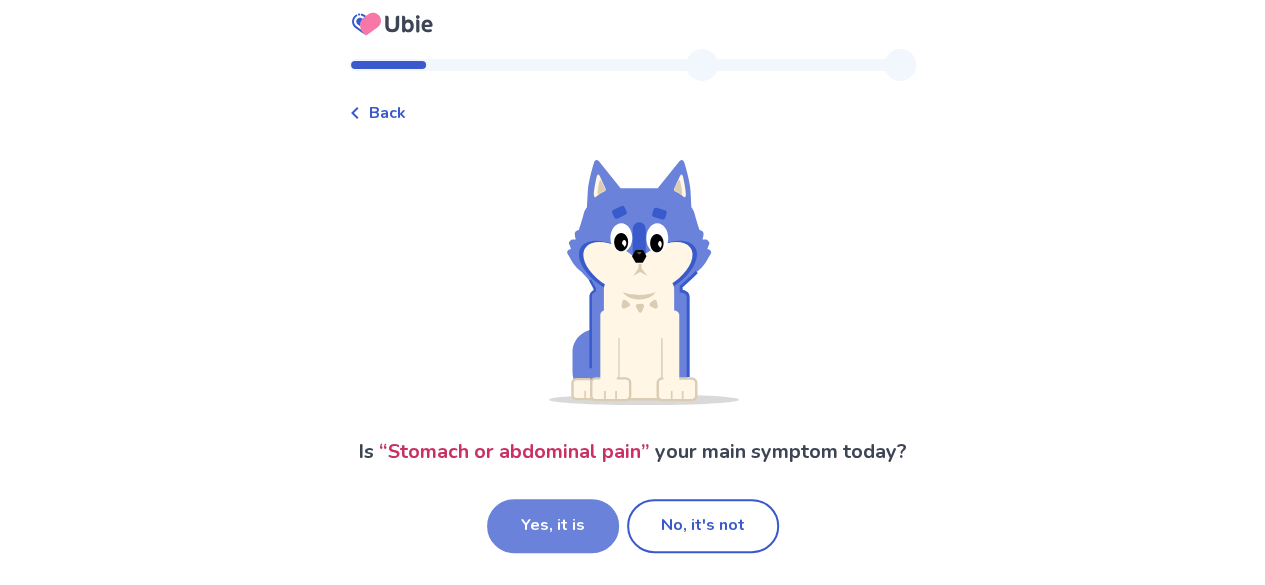 click on "Yes, it is" at bounding box center [553, 526] 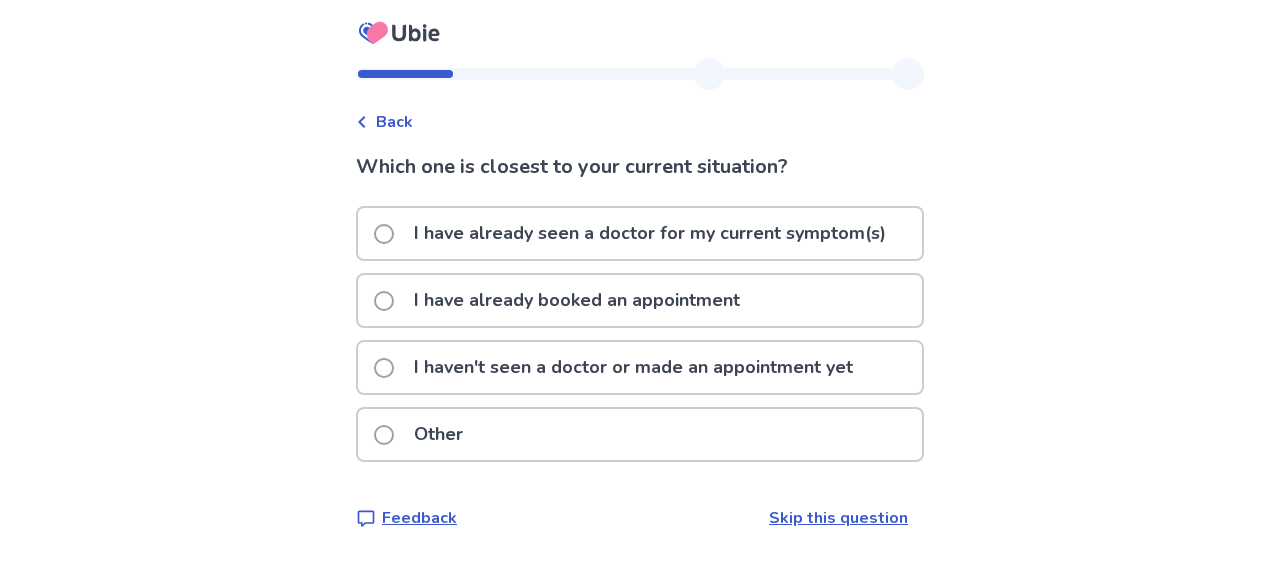 click on "Skip this question" at bounding box center [838, 518] 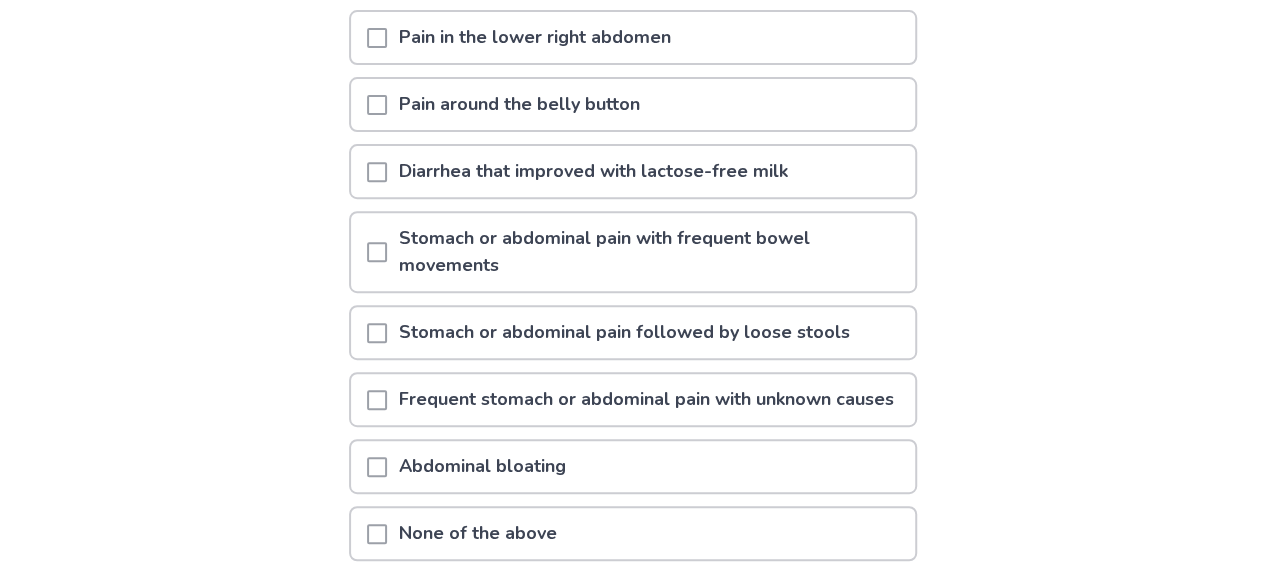 scroll, scrollTop: 326, scrollLeft: 0, axis: vertical 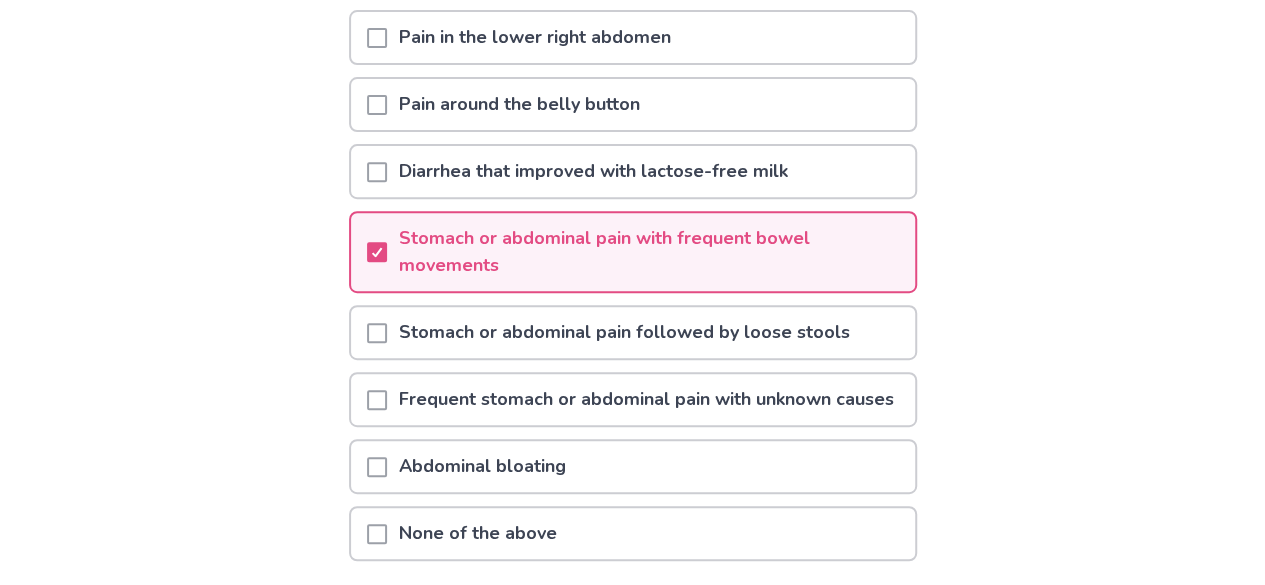 click on "Pain around the belly button" at bounding box center [633, 104] 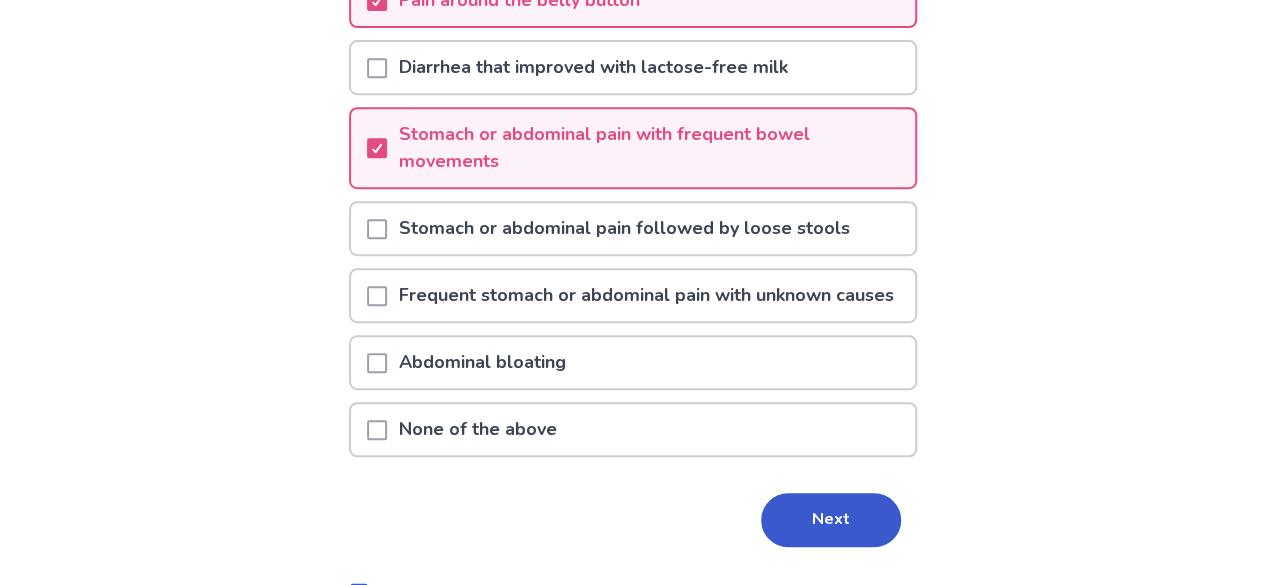 scroll, scrollTop: 432, scrollLeft: 0, axis: vertical 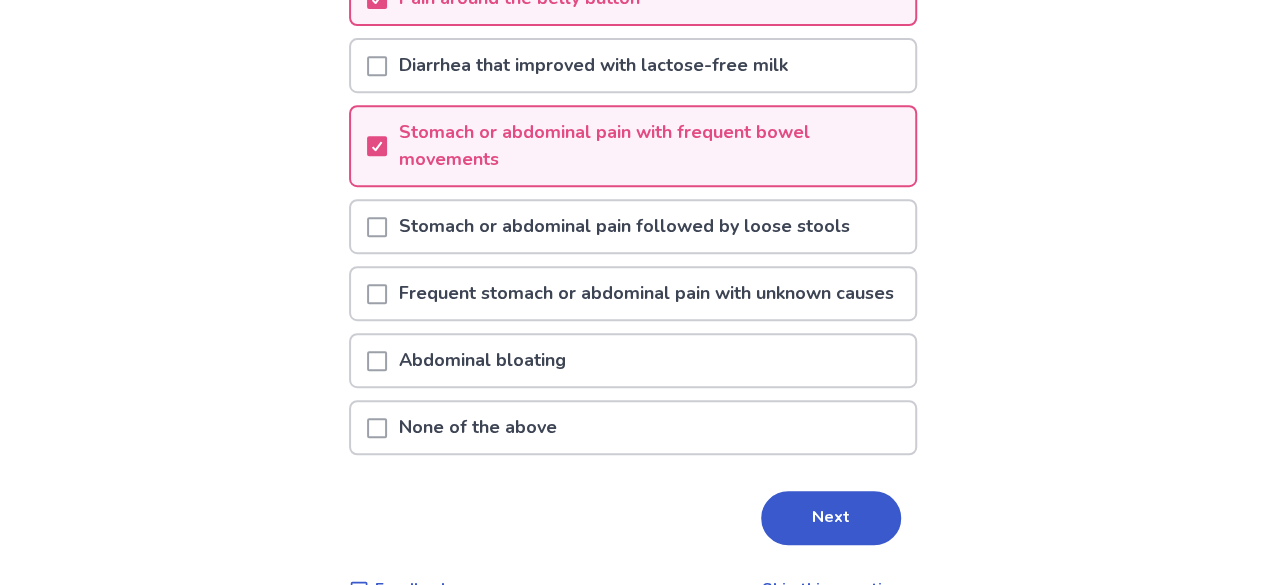click on "Frequent stomach or abdominal pain with unknown causes" at bounding box center (646, 293) 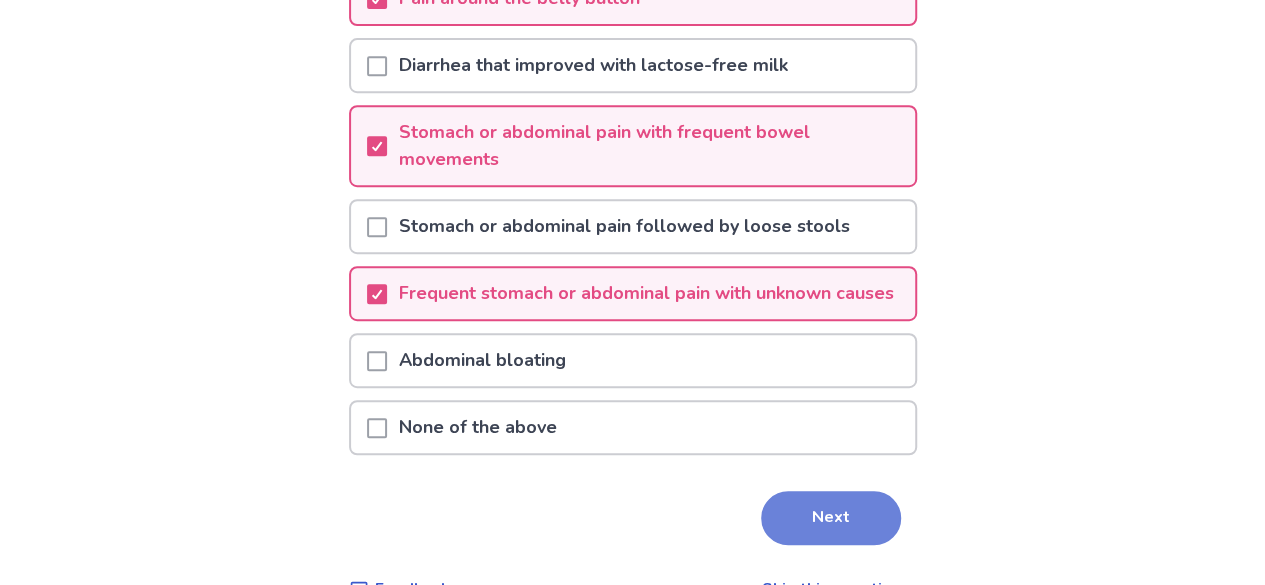 click on "Next" at bounding box center [831, 518] 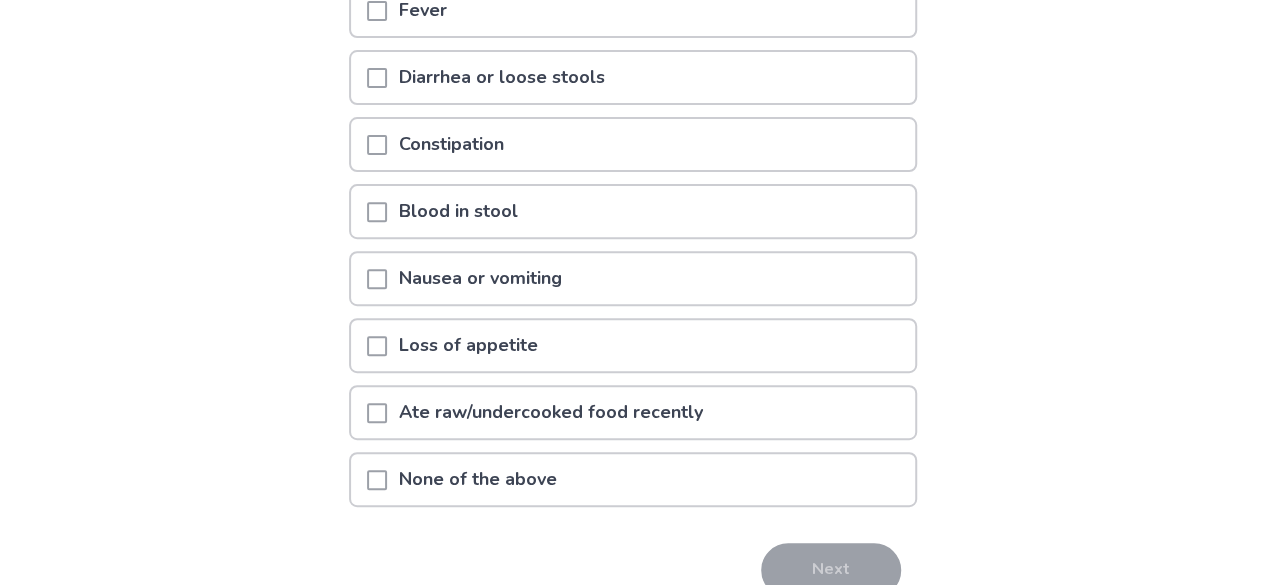 scroll, scrollTop: 291, scrollLeft: 0, axis: vertical 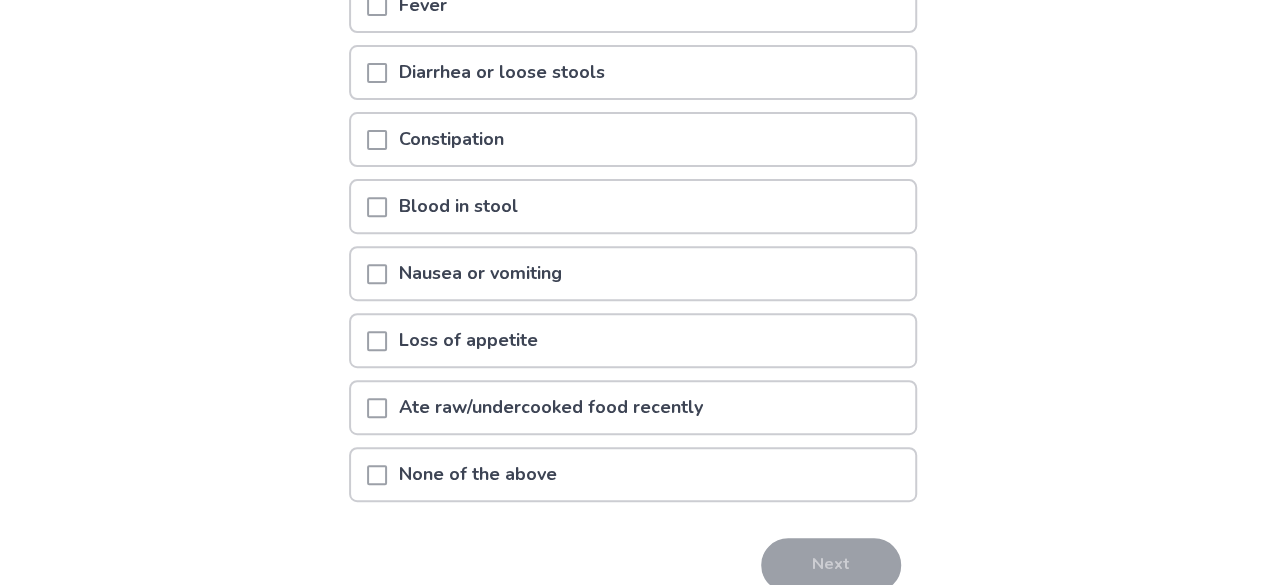 click on "Diarrhea or loose stools" at bounding box center (633, 72) 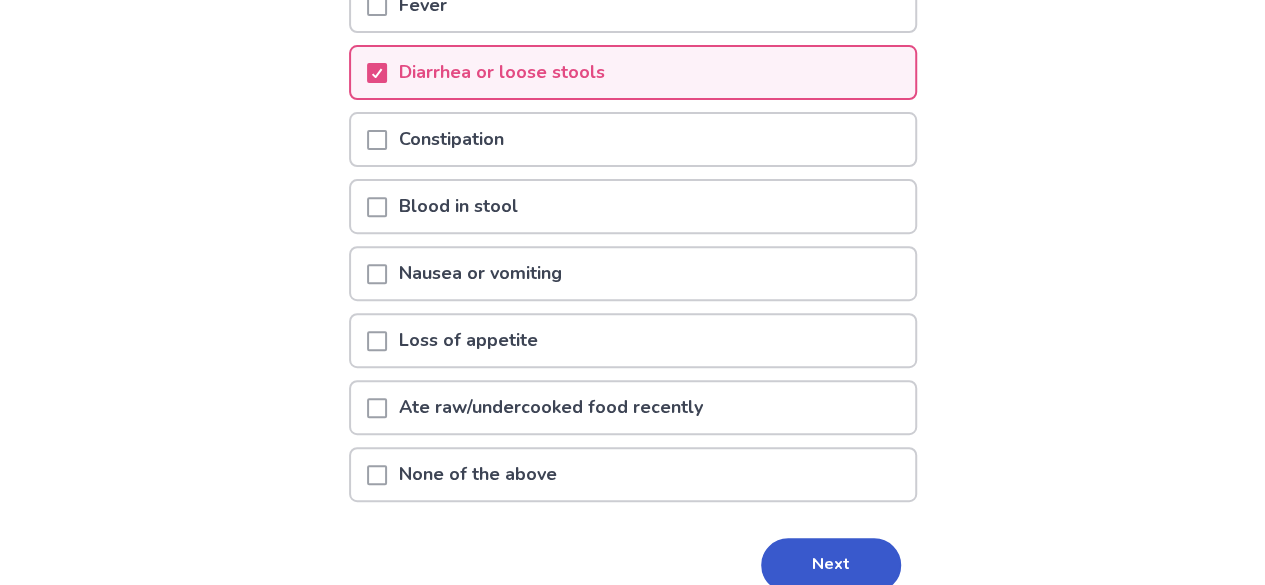 click on "Diarrhea or loose stools" at bounding box center (633, 72) 